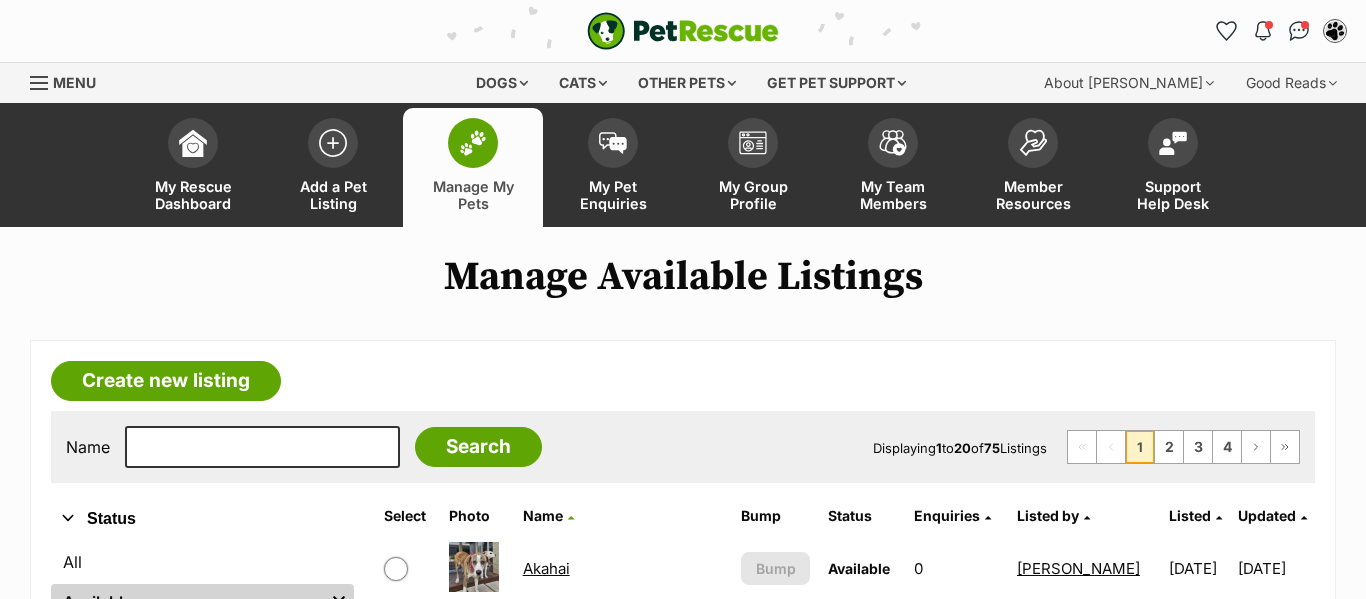 scroll, scrollTop: 0, scrollLeft: 0, axis: both 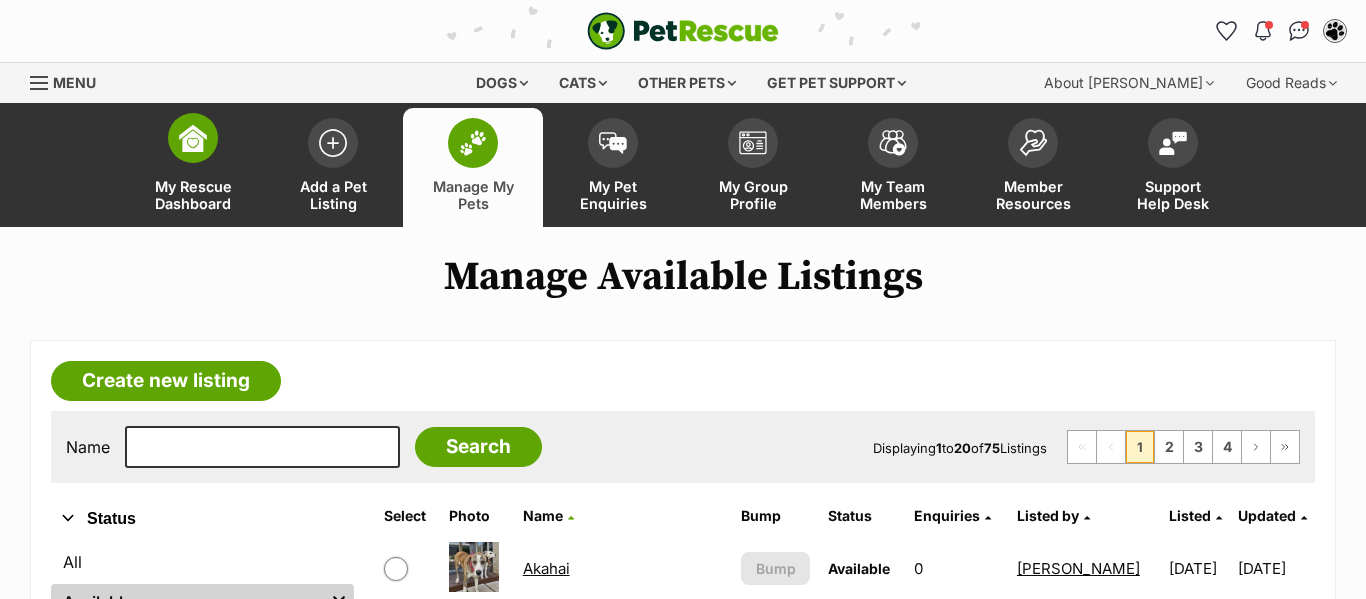 click on "My Rescue Dashboard" at bounding box center (193, 167) 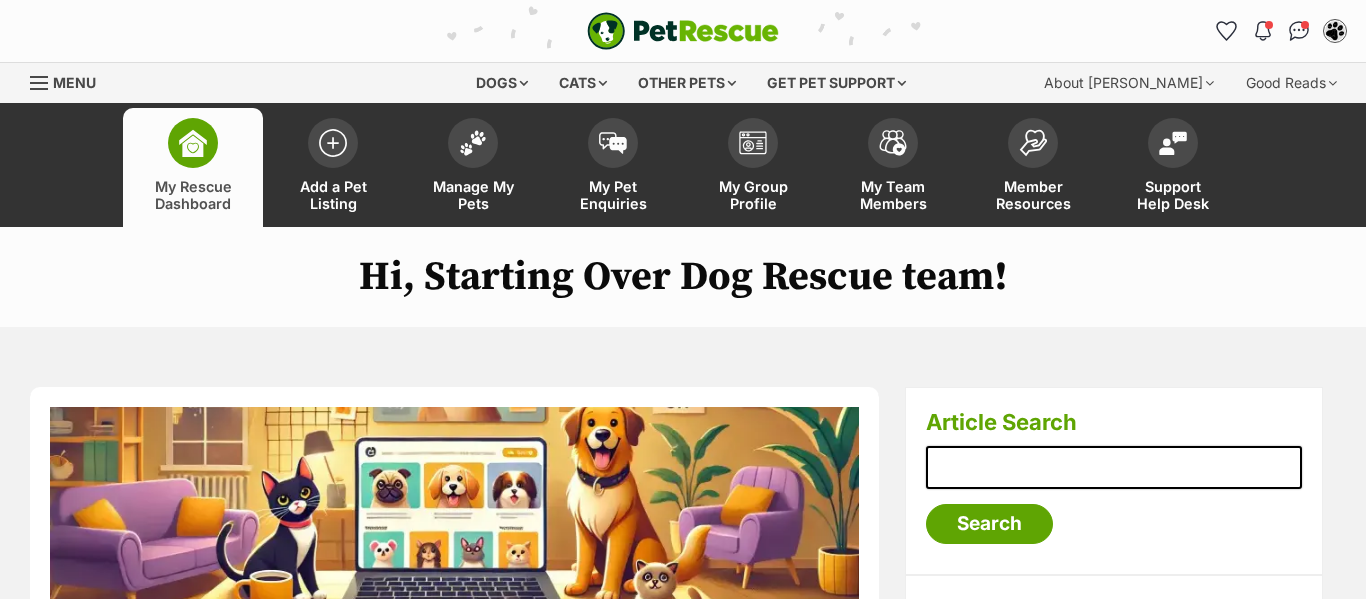 scroll, scrollTop: 0, scrollLeft: 0, axis: both 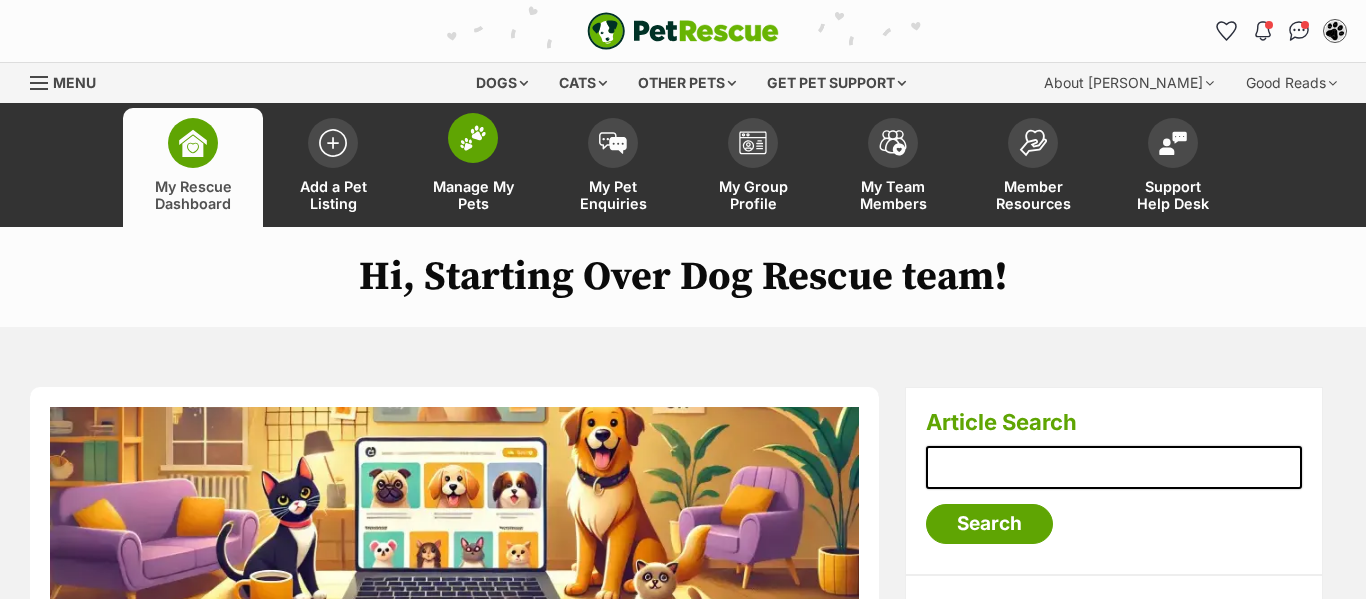 click at bounding box center [473, 138] 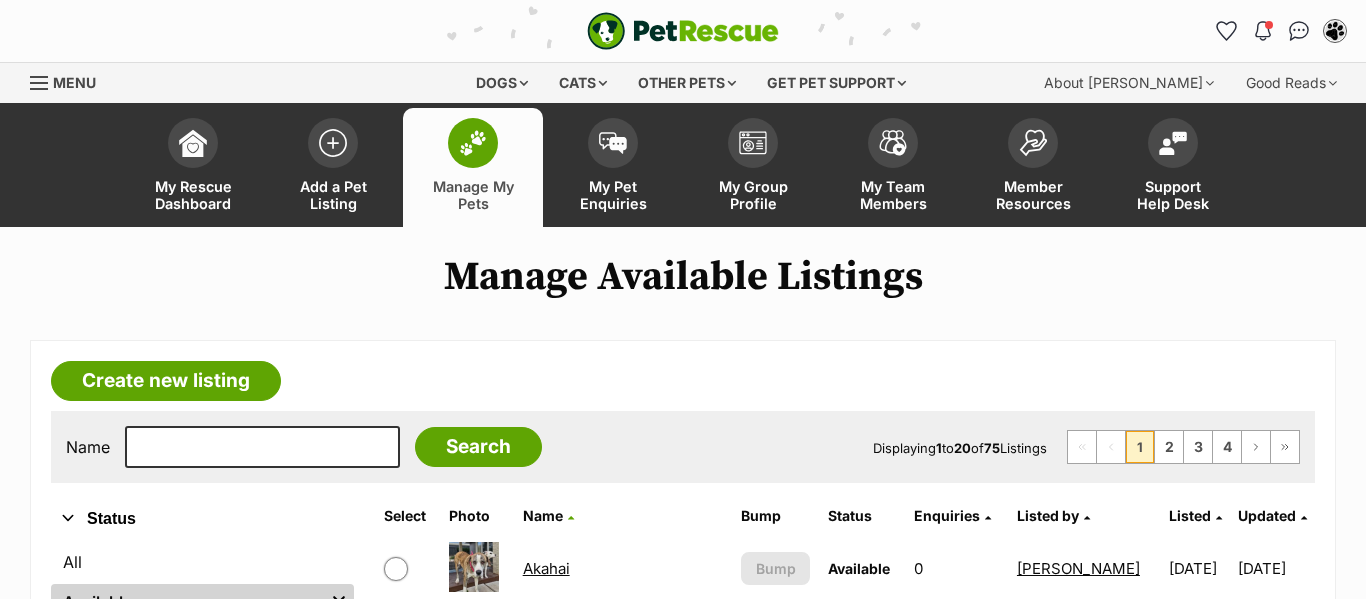 scroll, scrollTop: 0, scrollLeft: 0, axis: both 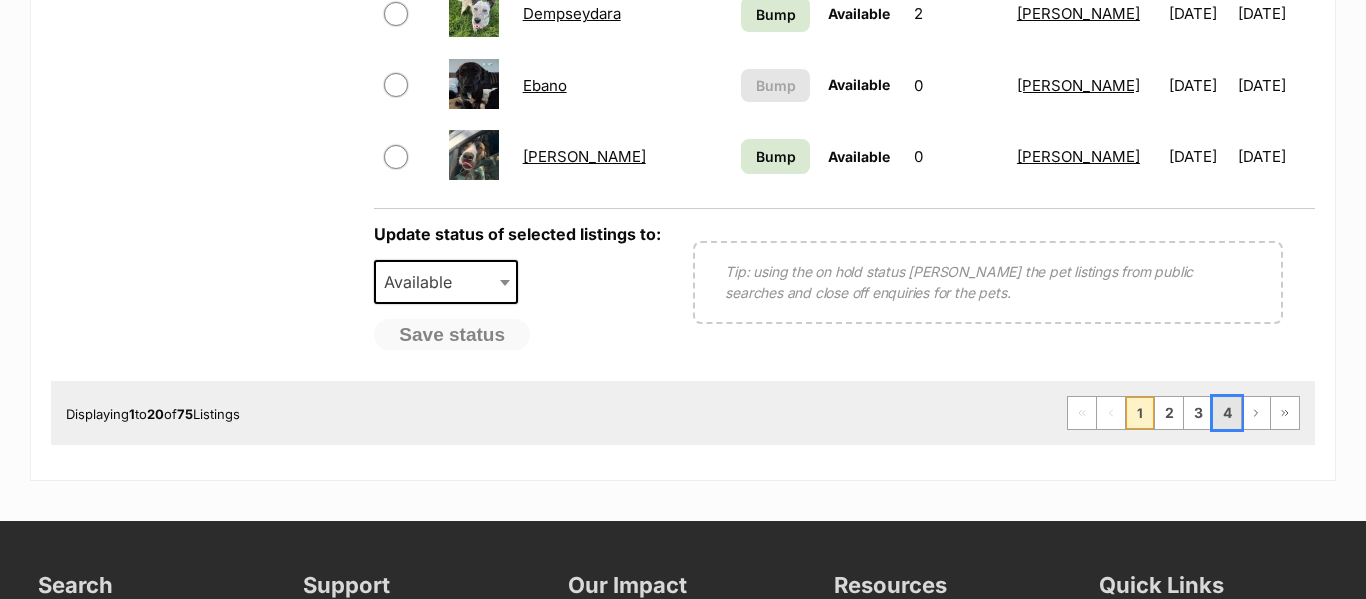 click on "4" at bounding box center (1227, 413) 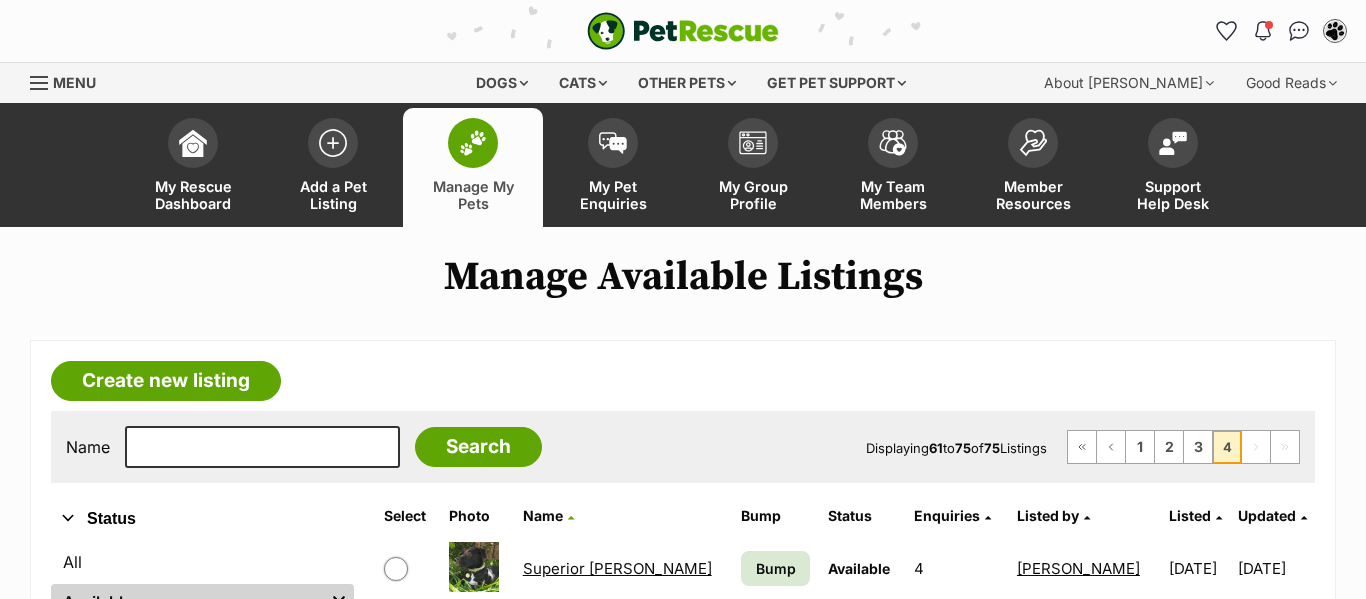 scroll, scrollTop: 0, scrollLeft: 0, axis: both 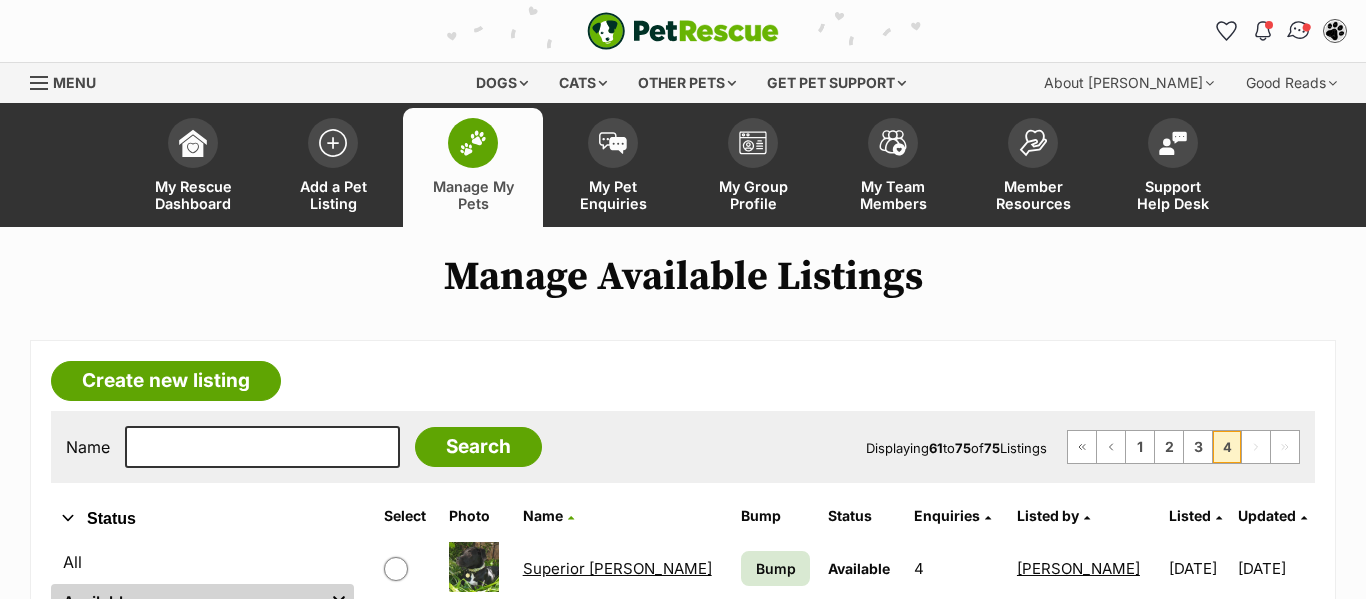 click at bounding box center (1299, 31) 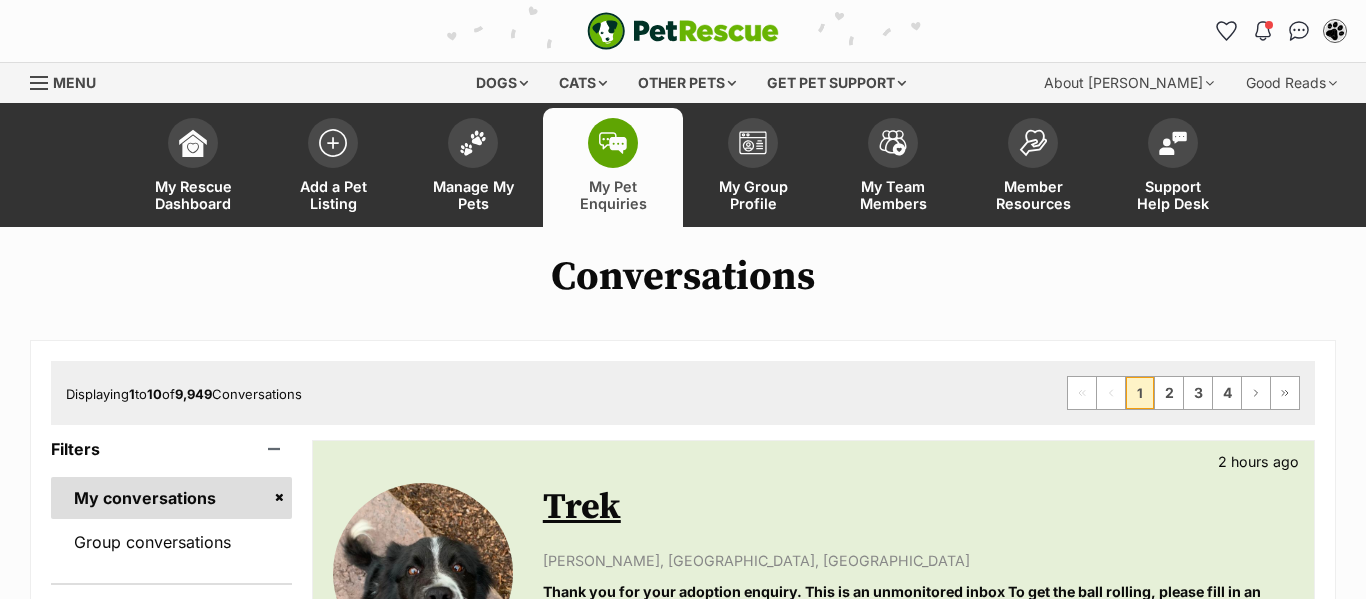 scroll, scrollTop: 0, scrollLeft: 0, axis: both 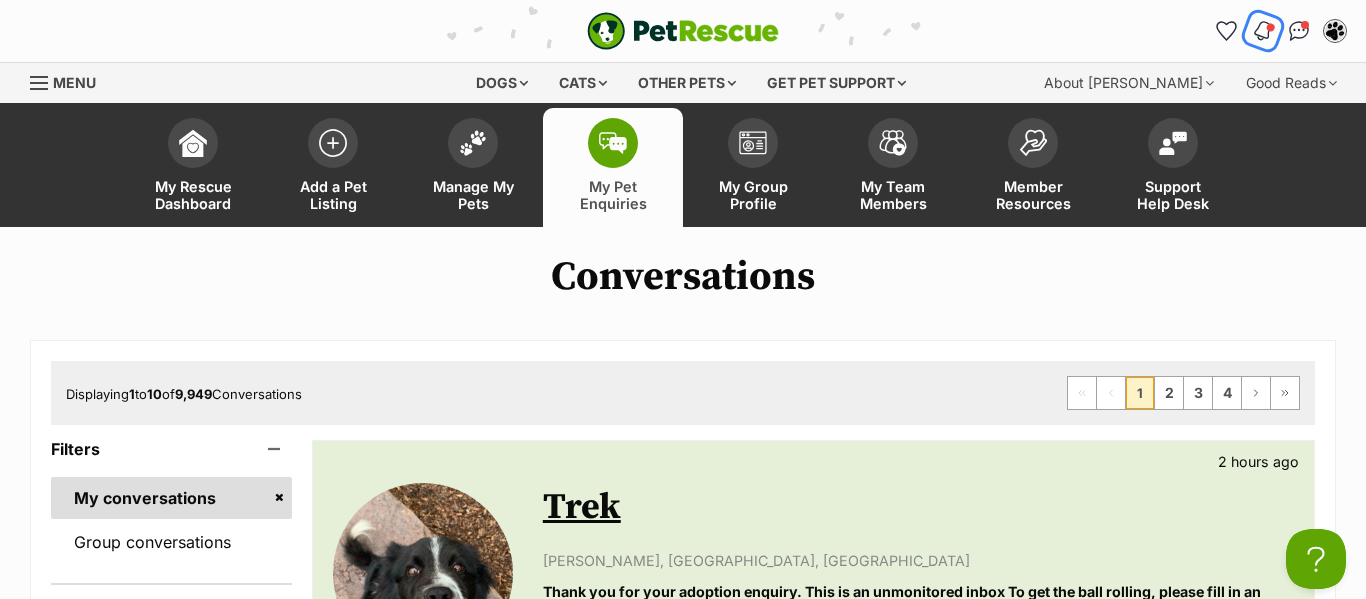 click at bounding box center [1263, 31] 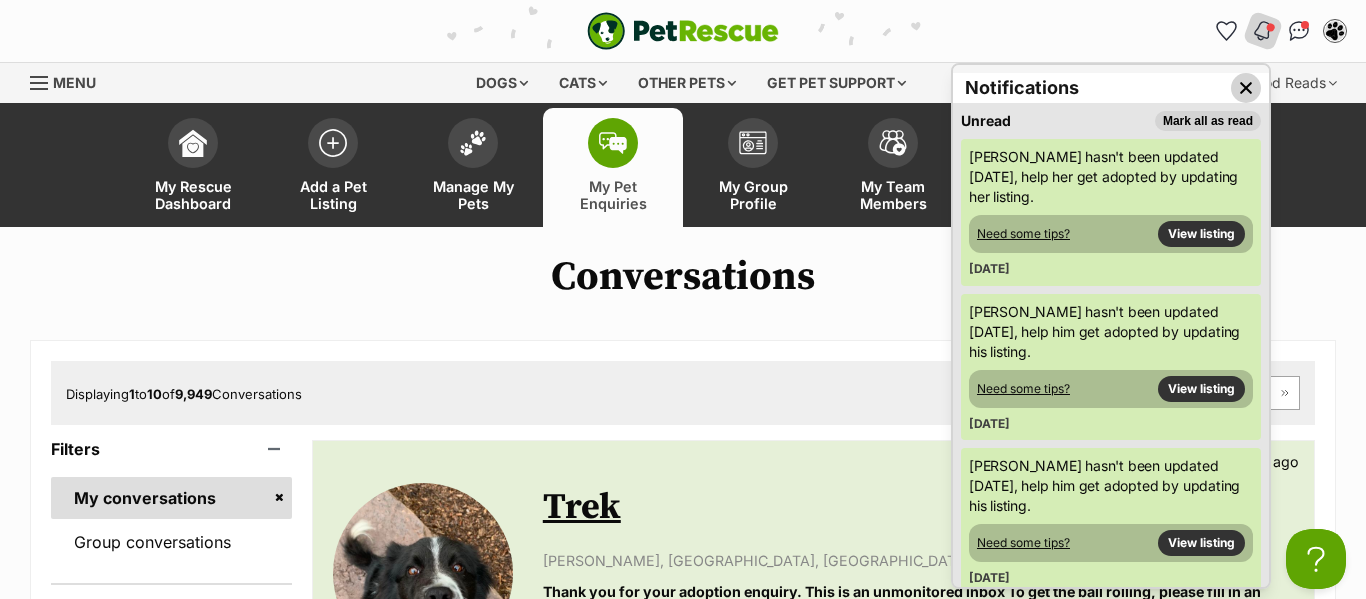 click at bounding box center (1246, 88) 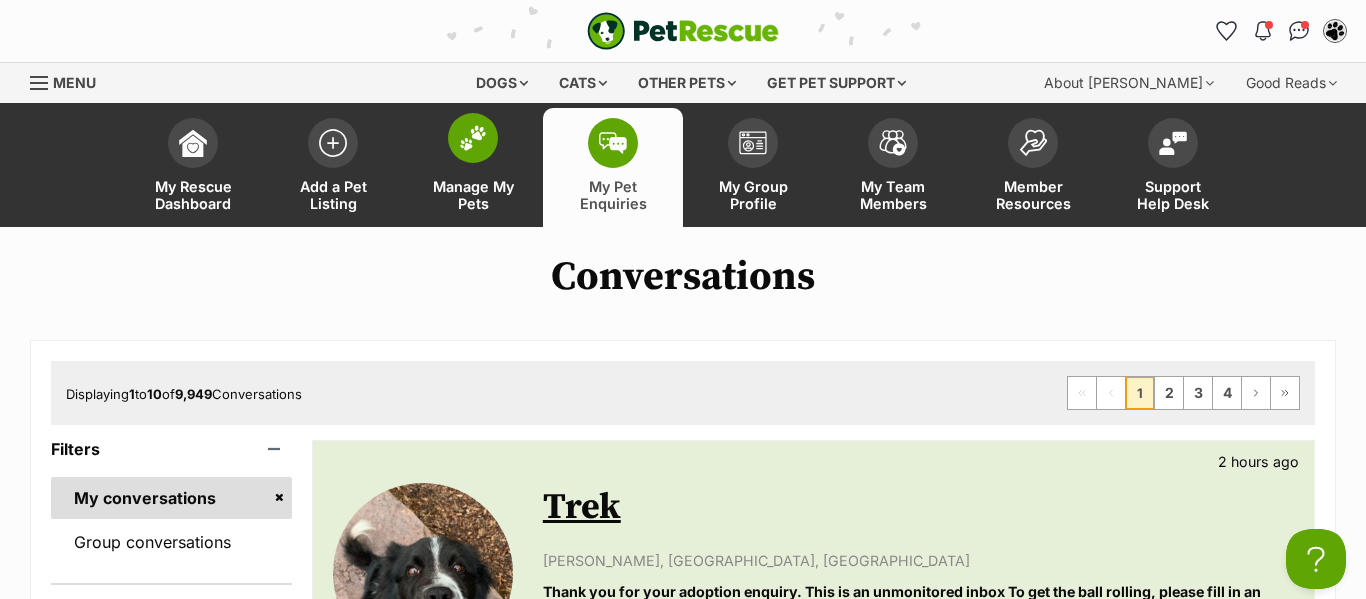 click on "Manage My Pets" at bounding box center (473, 167) 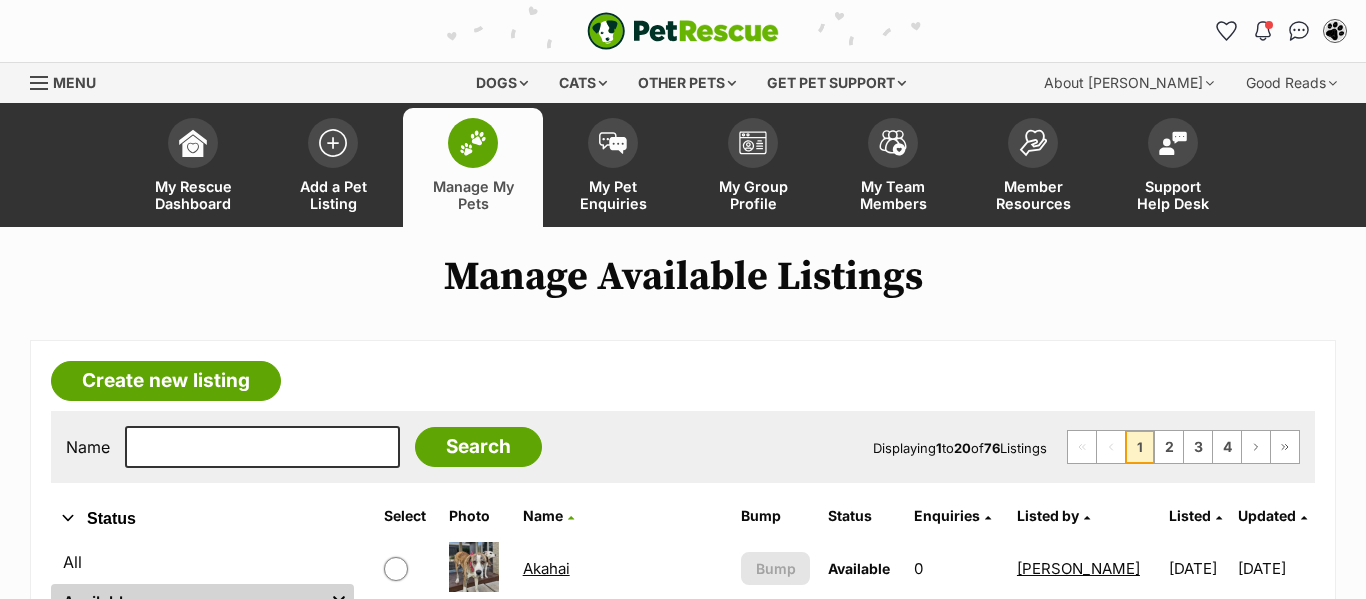 scroll, scrollTop: 0, scrollLeft: 0, axis: both 